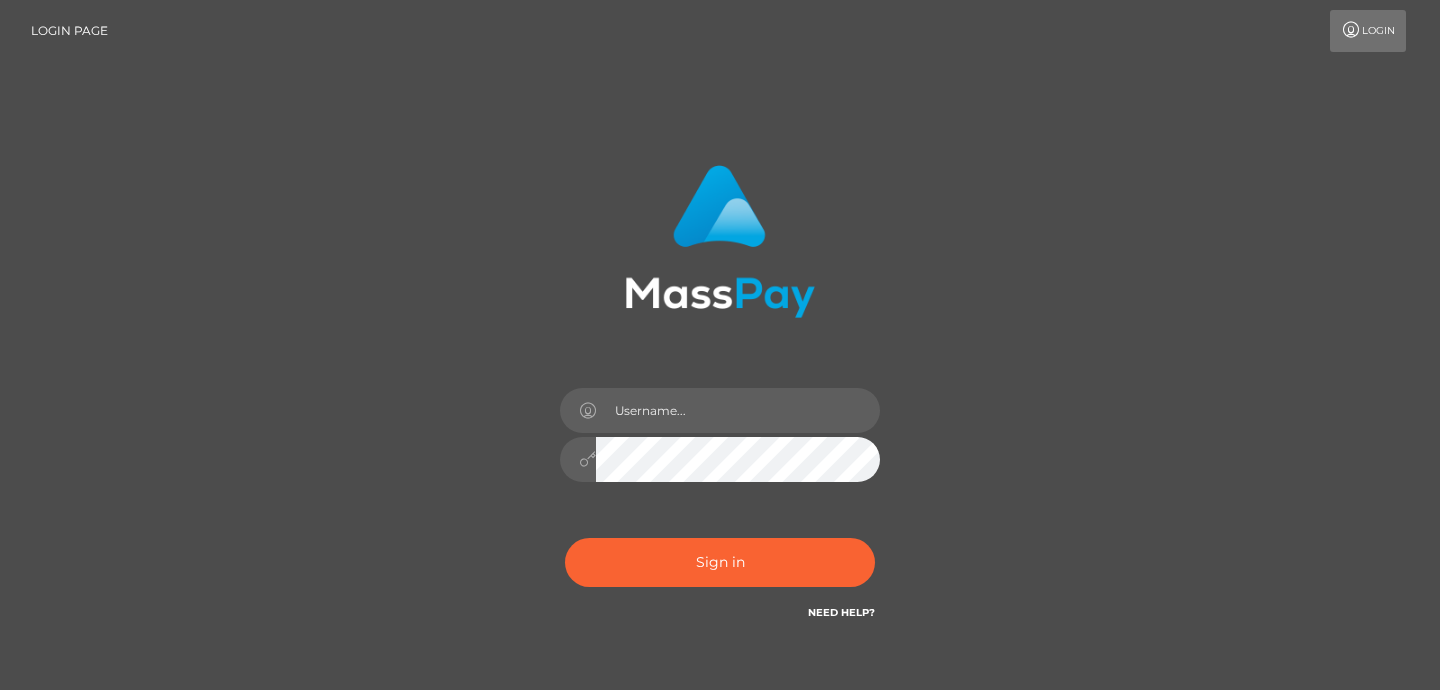 scroll, scrollTop: 0, scrollLeft: 0, axis: both 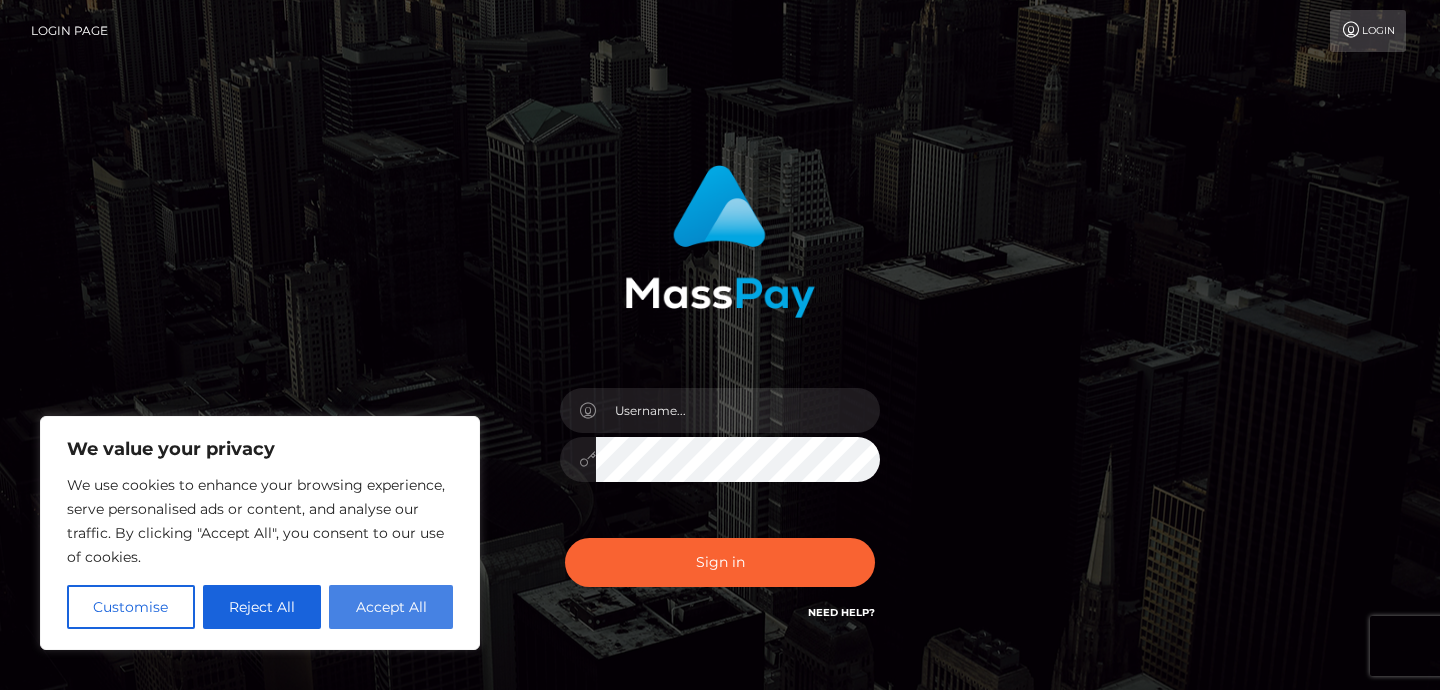 click on "Accept All" at bounding box center (391, 607) 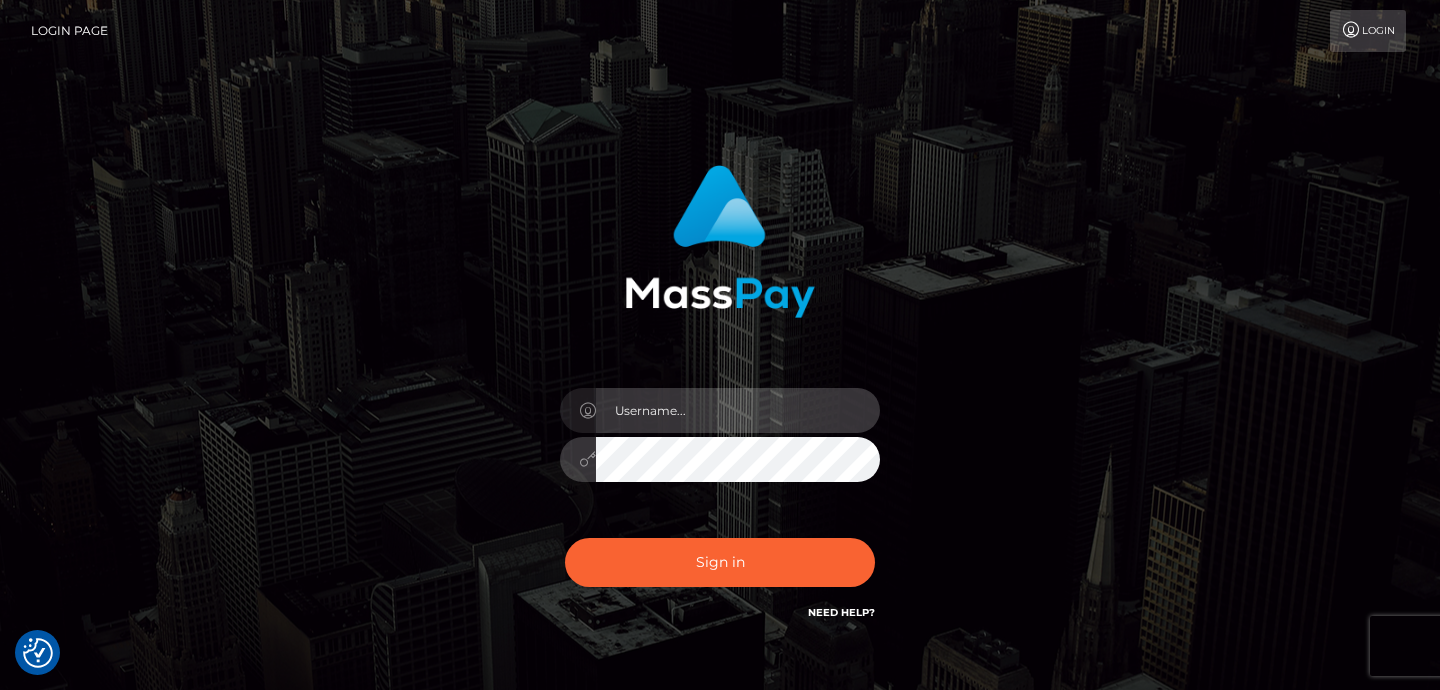click at bounding box center (738, 410) 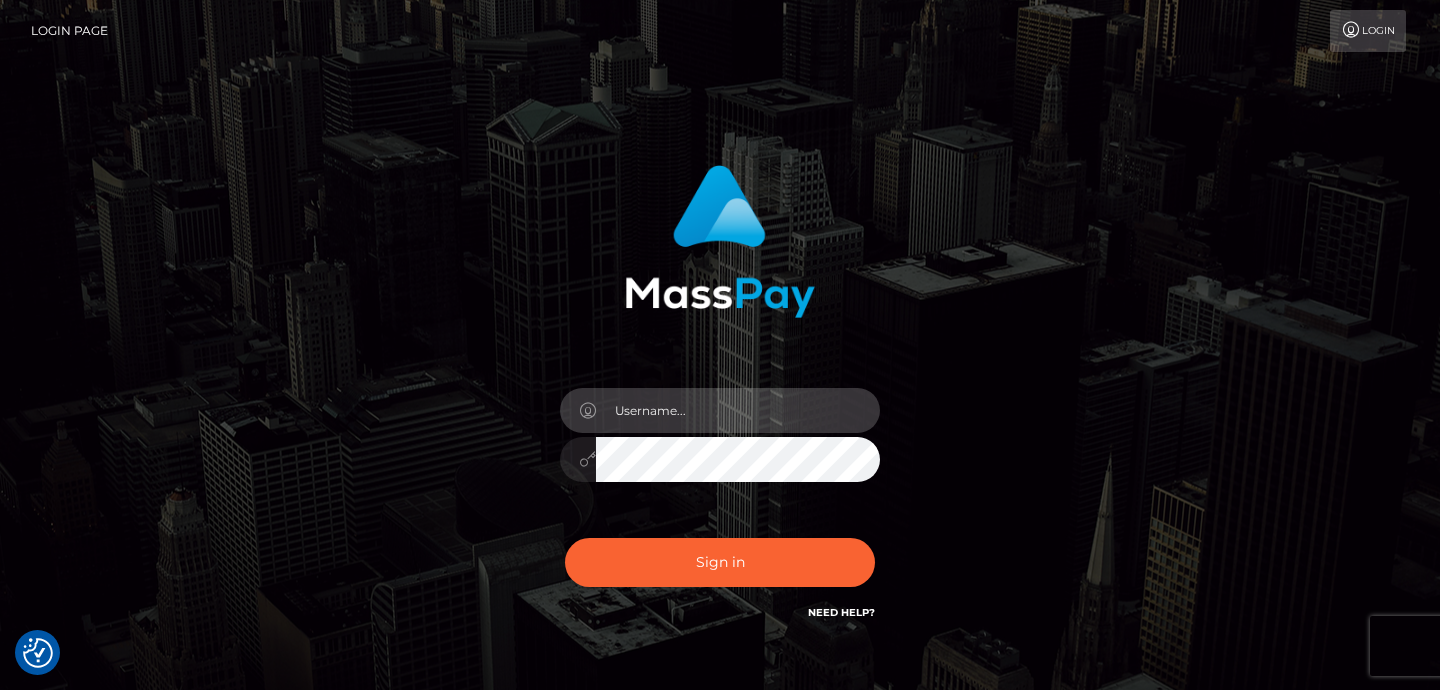 paste on "[EMAIL]" 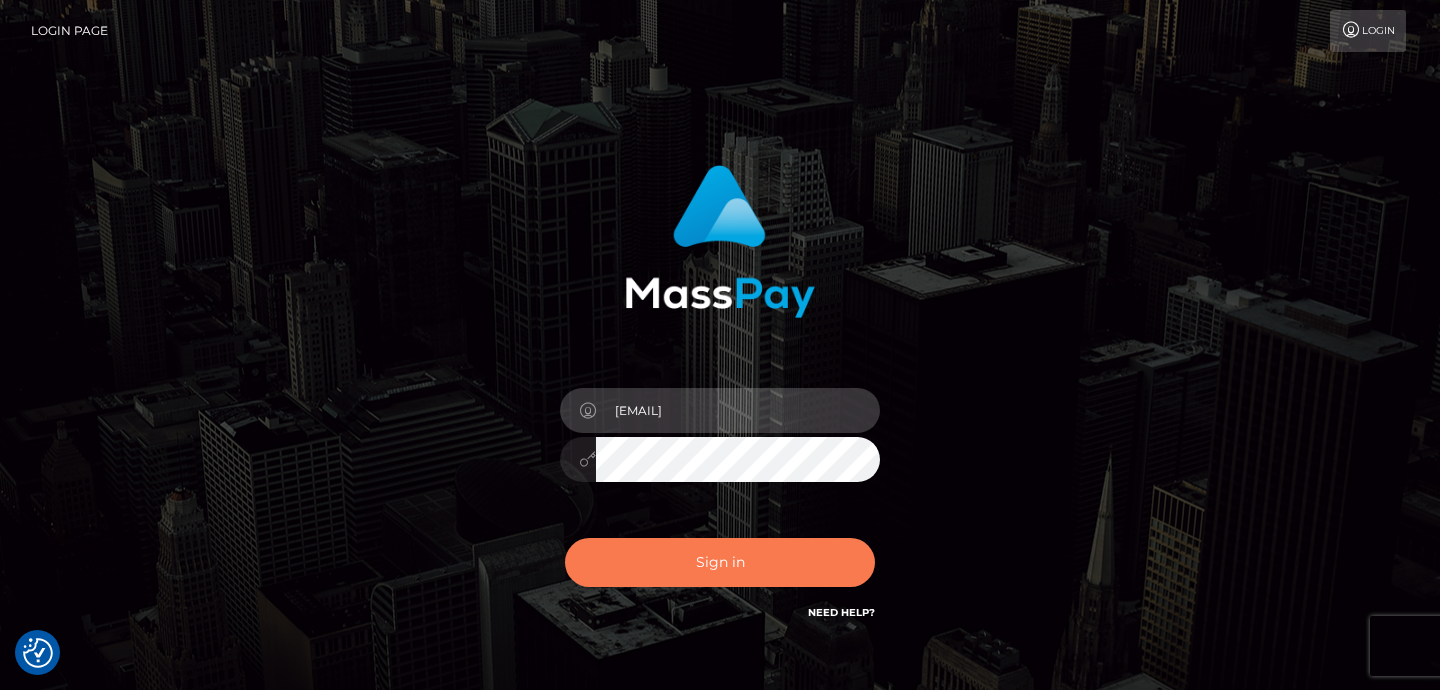 type on "[EMAIL]" 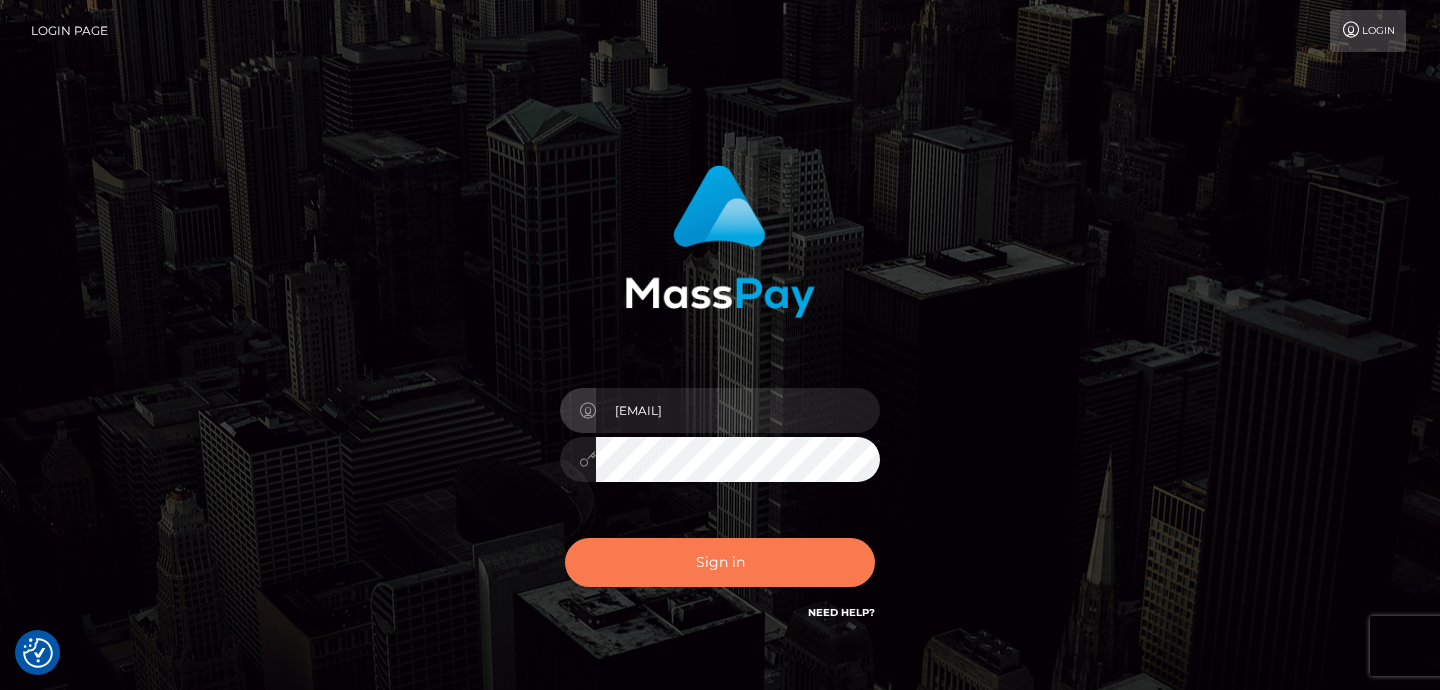 click on "Sign in" at bounding box center (720, 562) 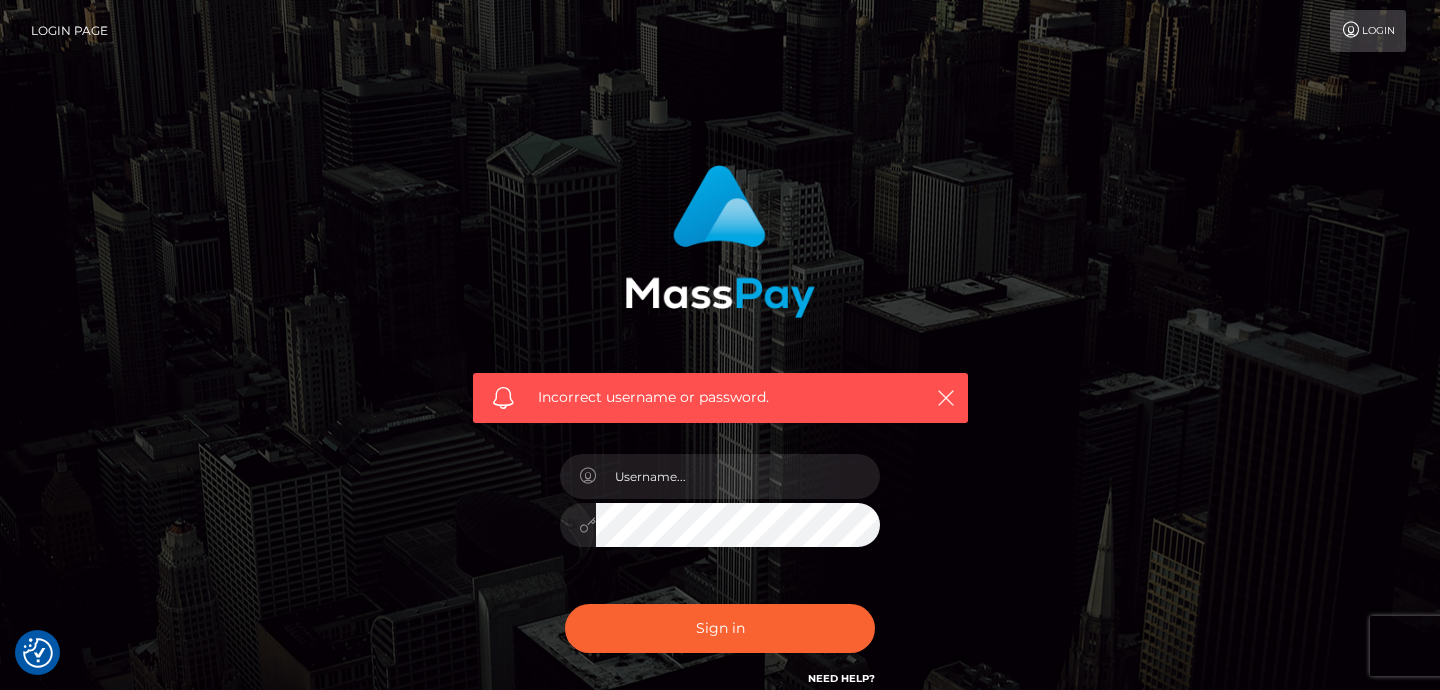 scroll, scrollTop: 0, scrollLeft: 0, axis: both 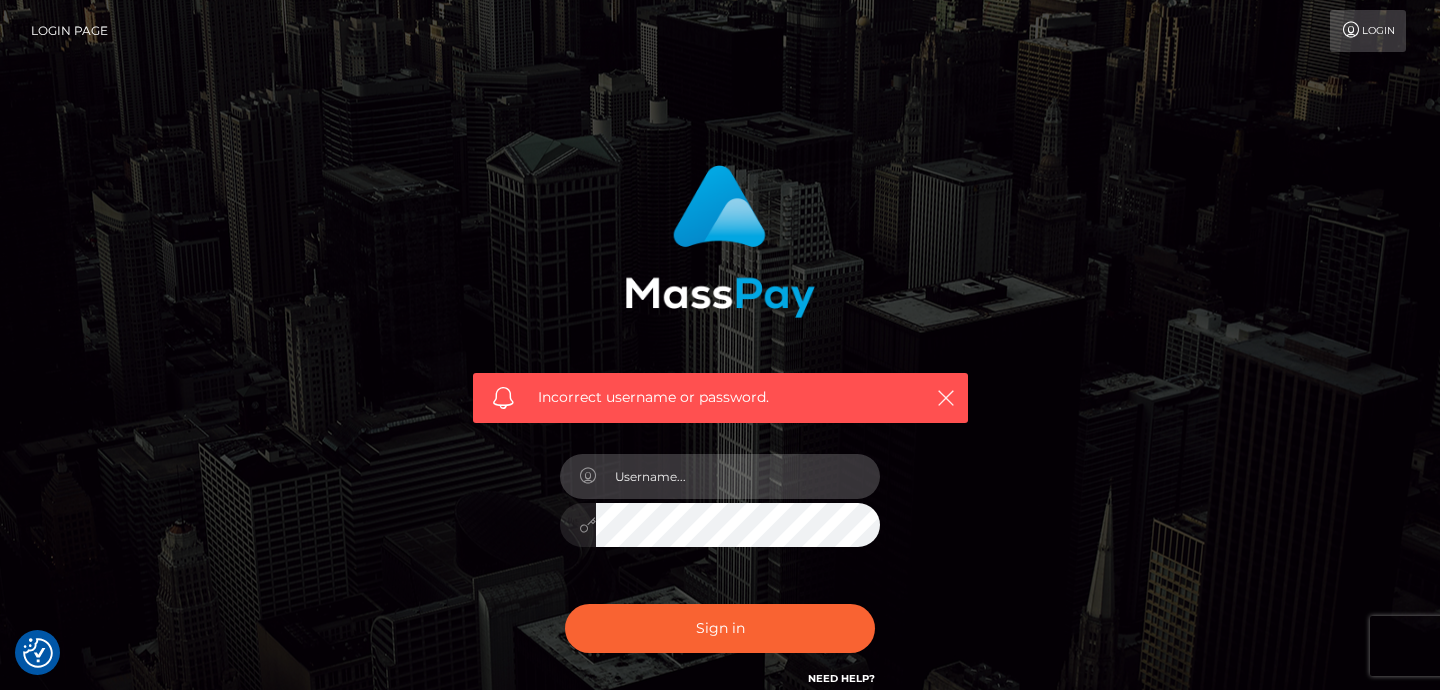 click at bounding box center (738, 476) 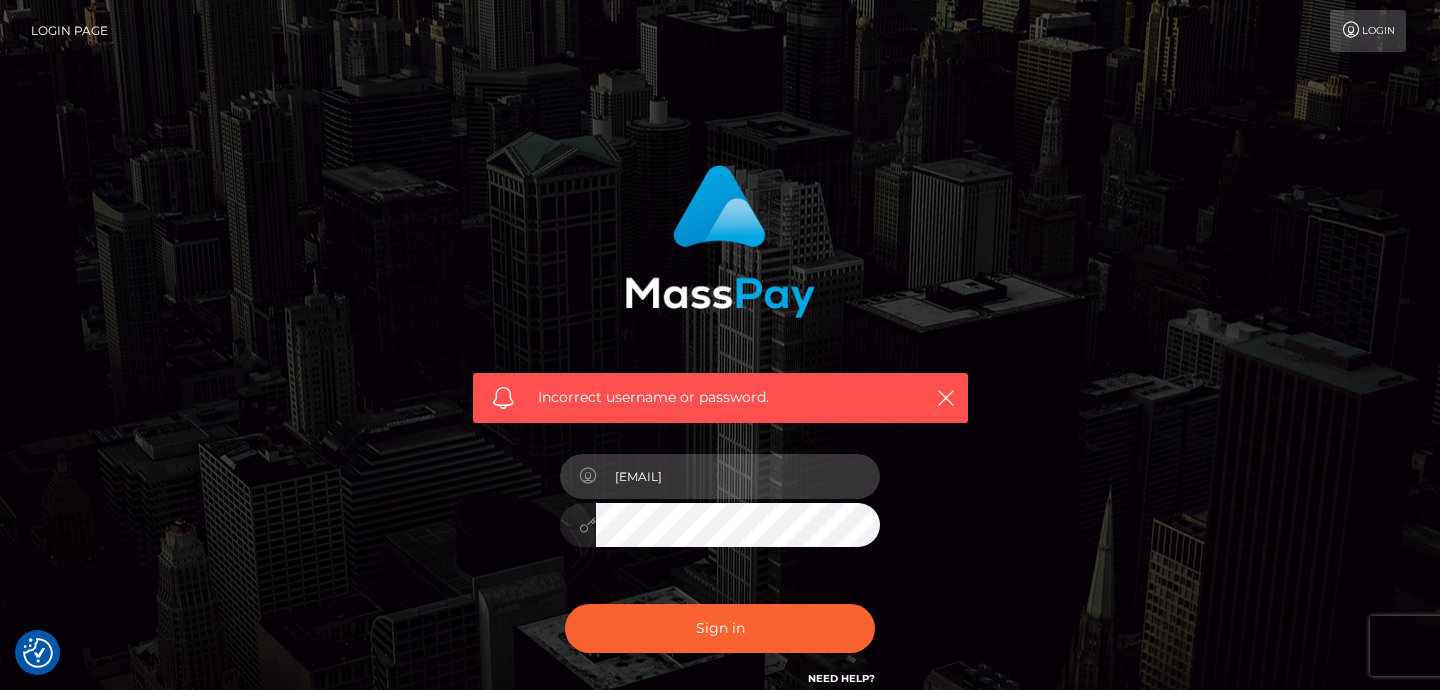 type on "[EMAIL]" 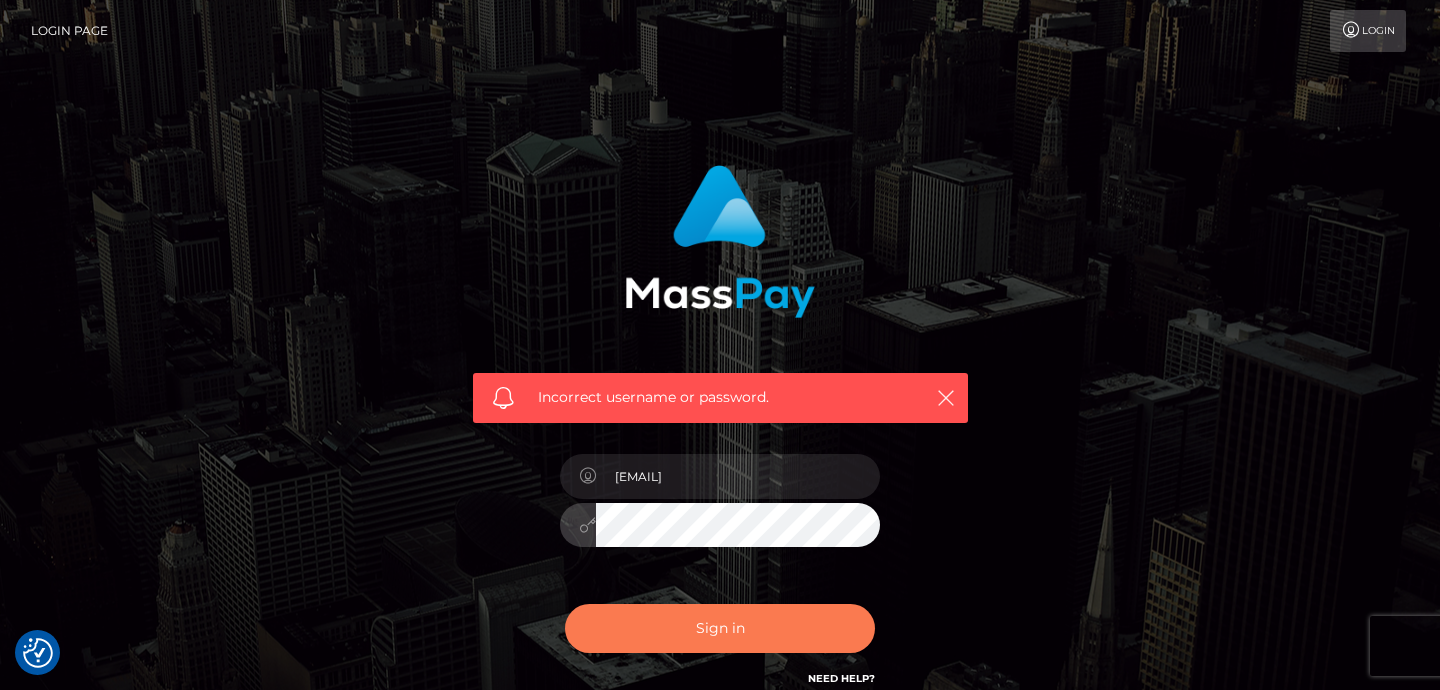click on "Sign in" at bounding box center (720, 628) 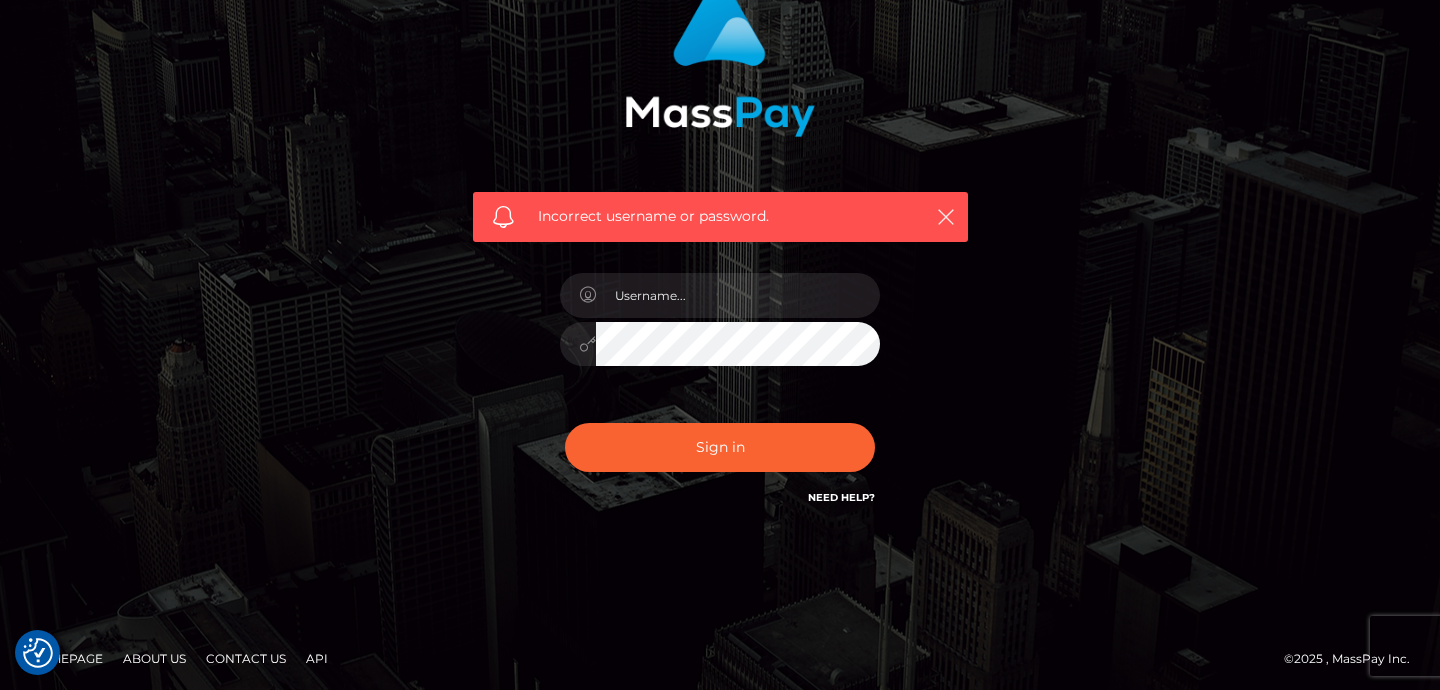 scroll, scrollTop: 185, scrollLeft: 0, axis: vertical 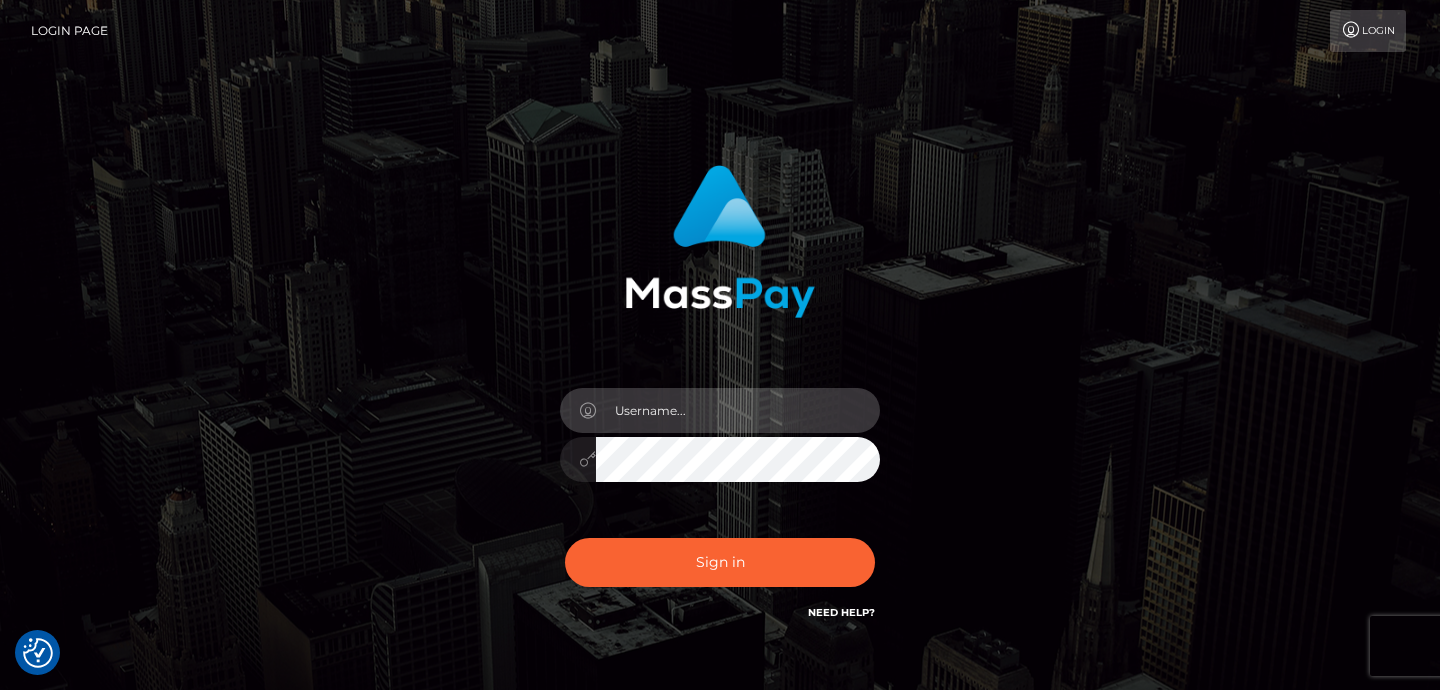 click at bounding box center (738, 410) 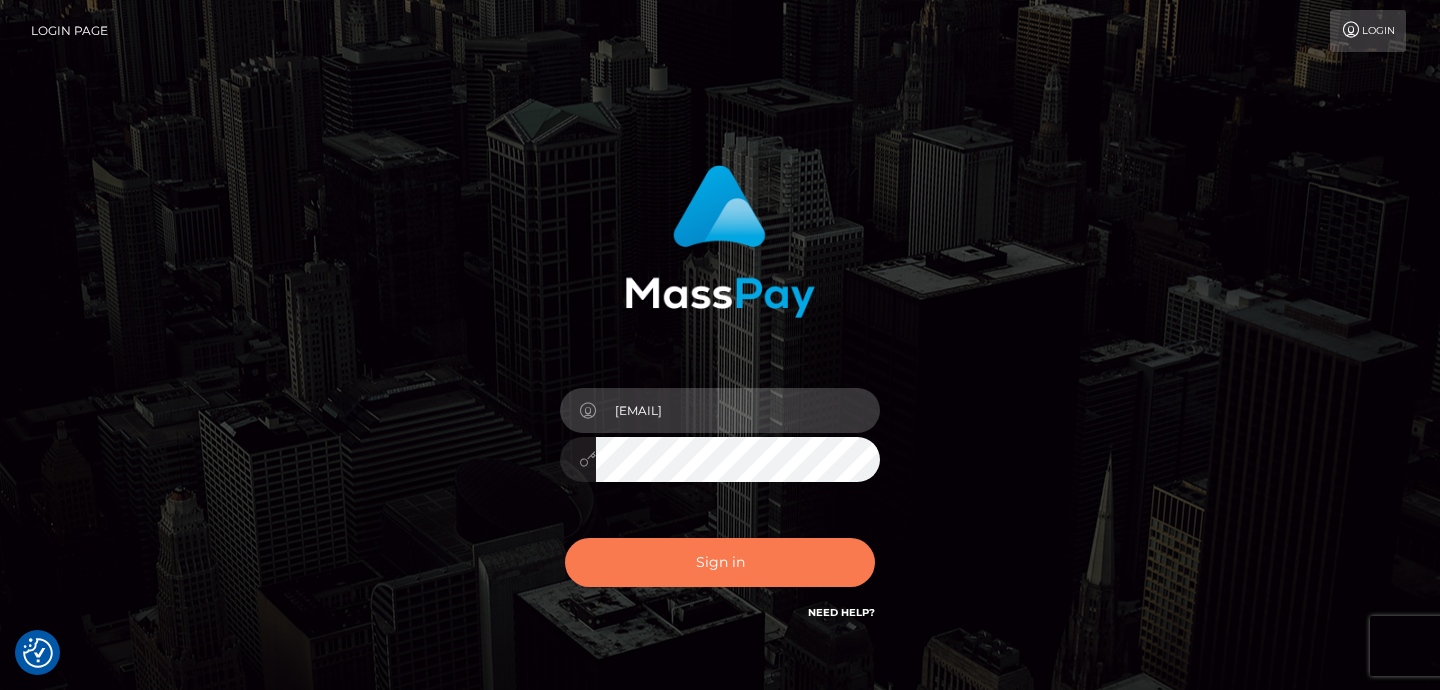 type on "[EMAIL]" 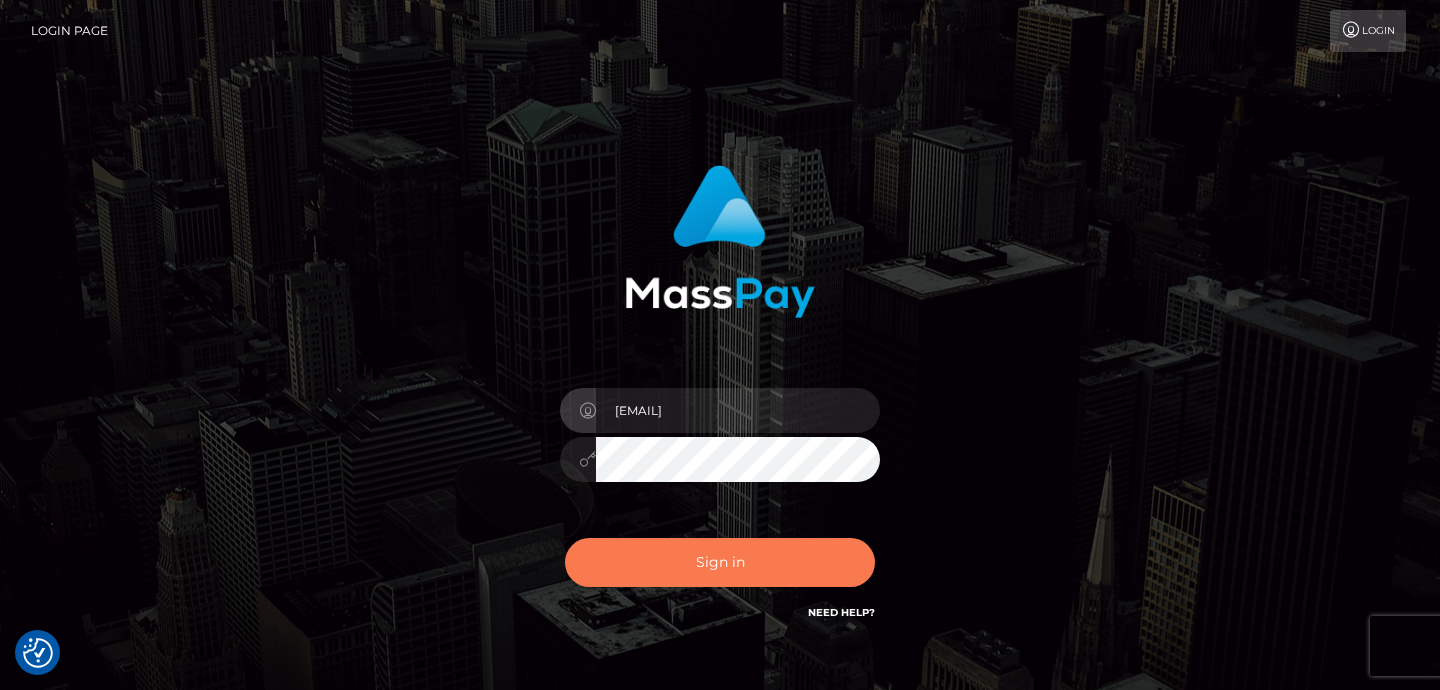 click on "Sign in" at bounding box center [720, 562] 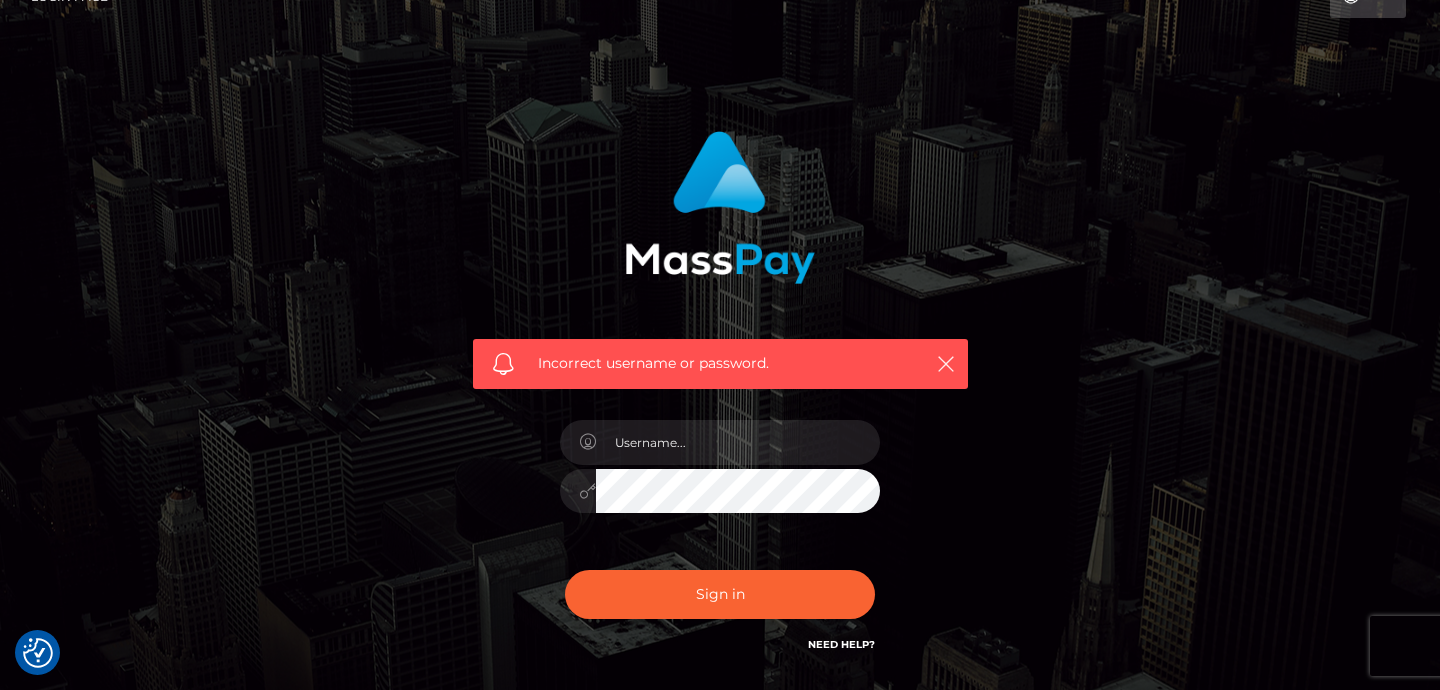 scroll, scrollTop: 0, scrollLeft: 0, axis: both 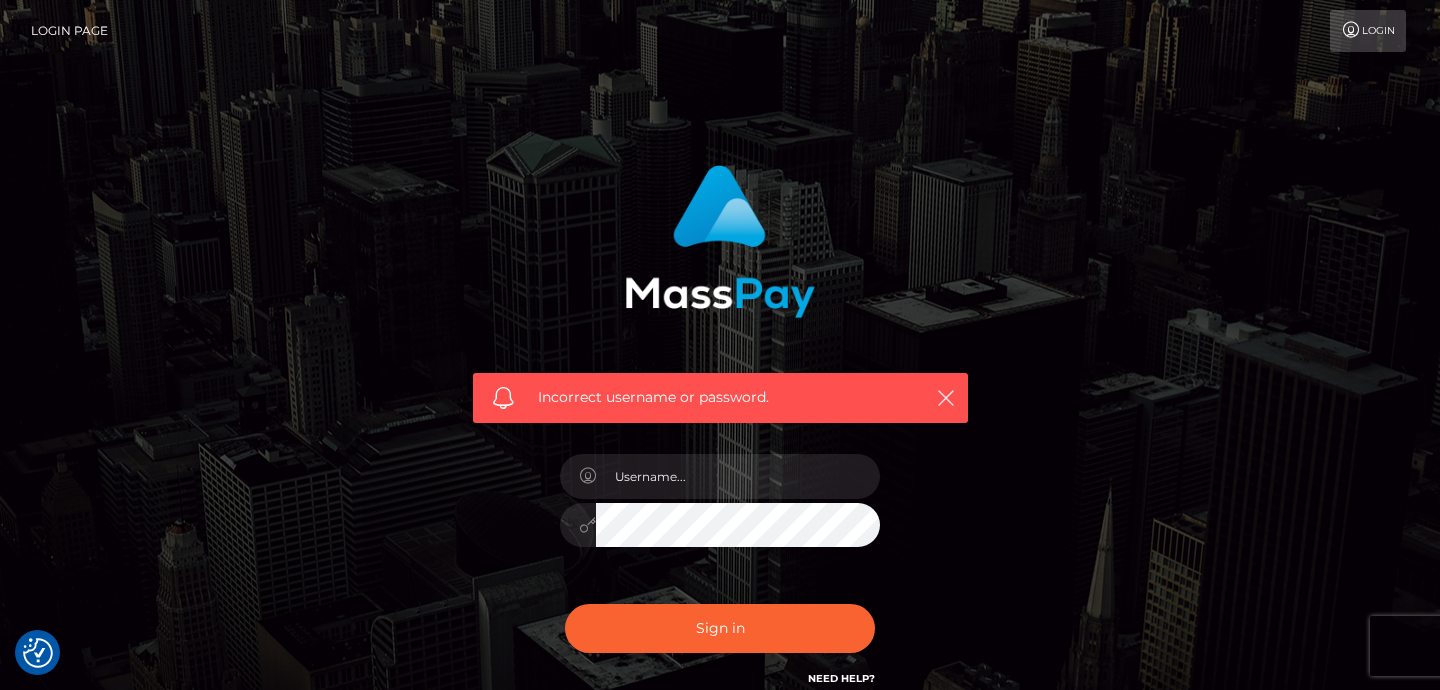 click on "Login" at bounding box center (1368, 31) 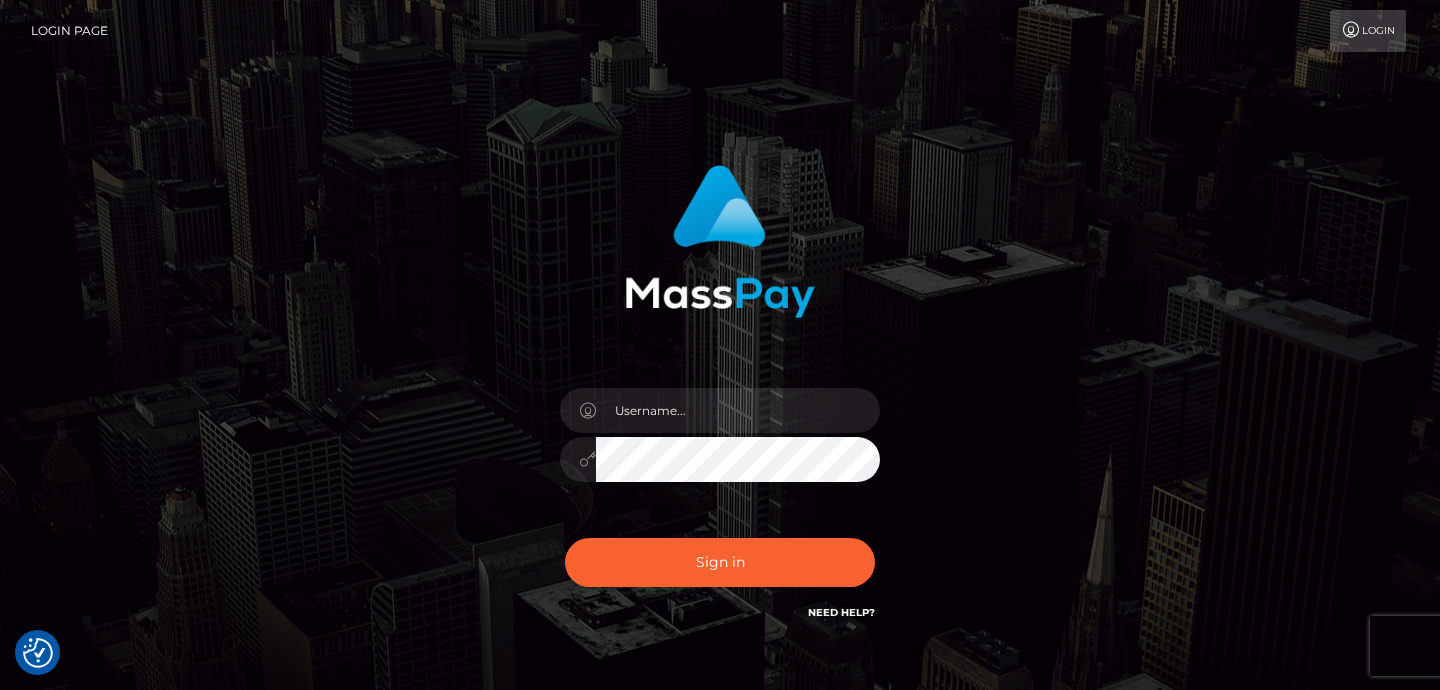 scroll, scrollTop: 0, scrollLeft: 0, axis: both 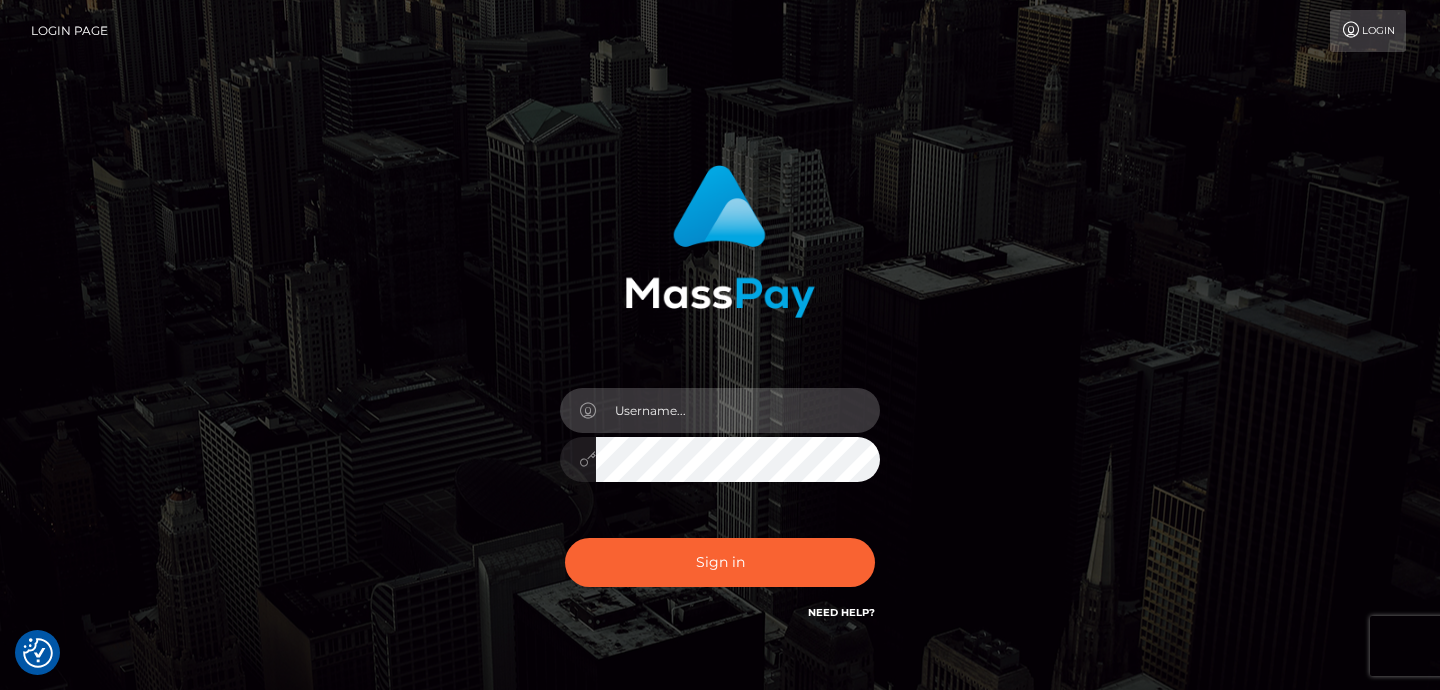 click at bounding box center (738, 410) 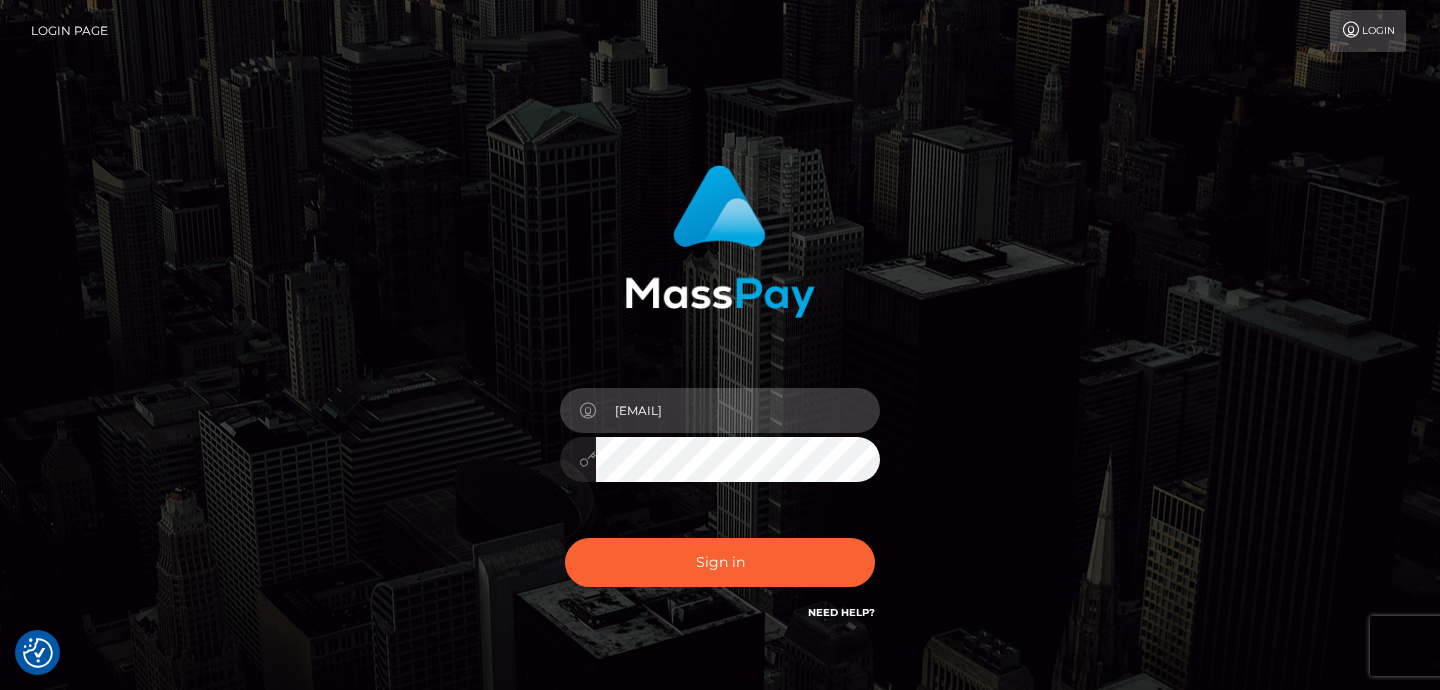type on "ninashvedenkonina@gmail.com" 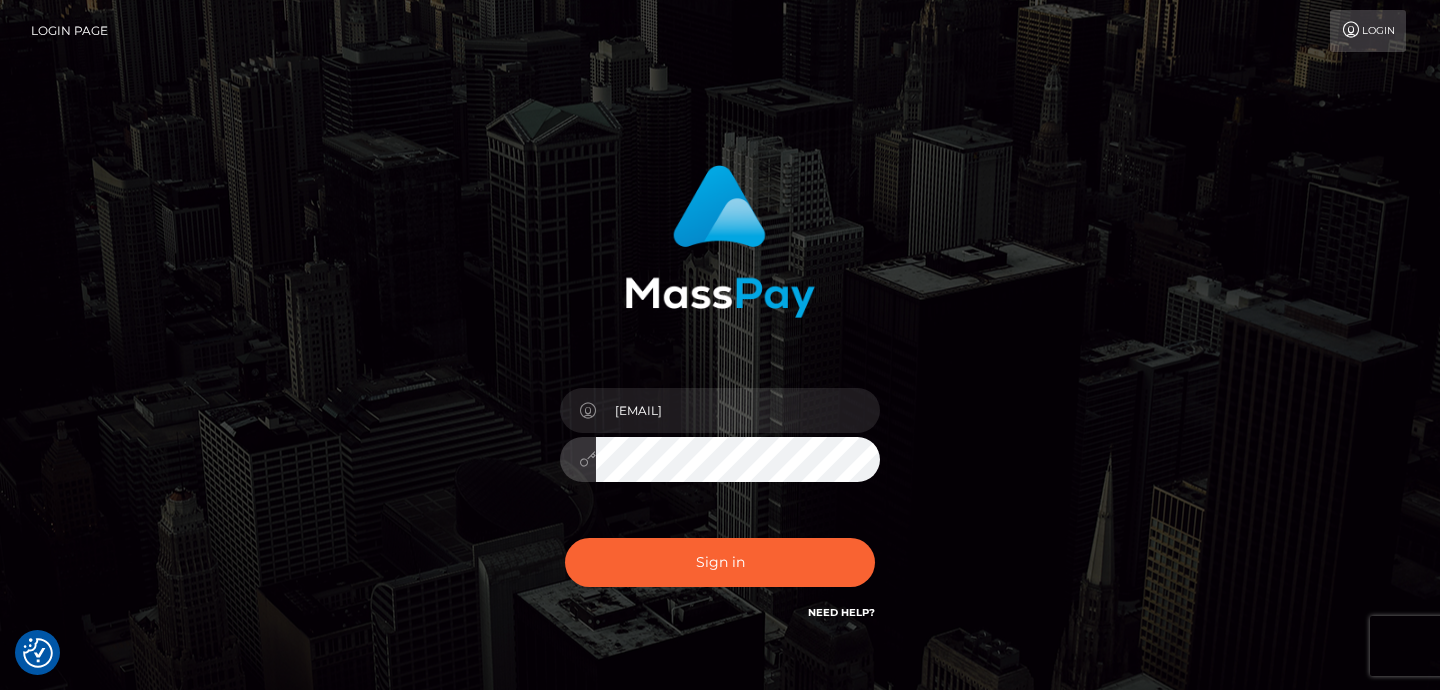 click on "ninashvedenkonina@gmail.com" at bounding box center (720, 449) 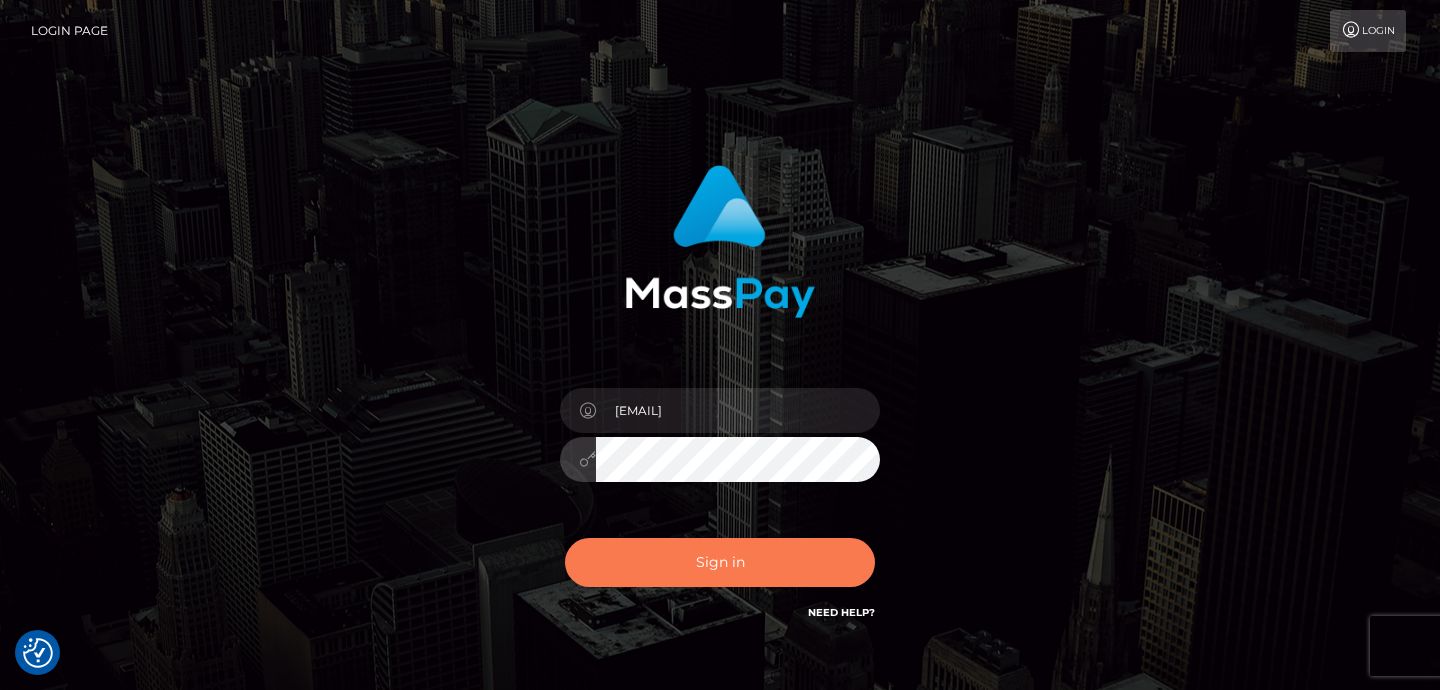 click on "Sign in" at bounding box center (720, 562) 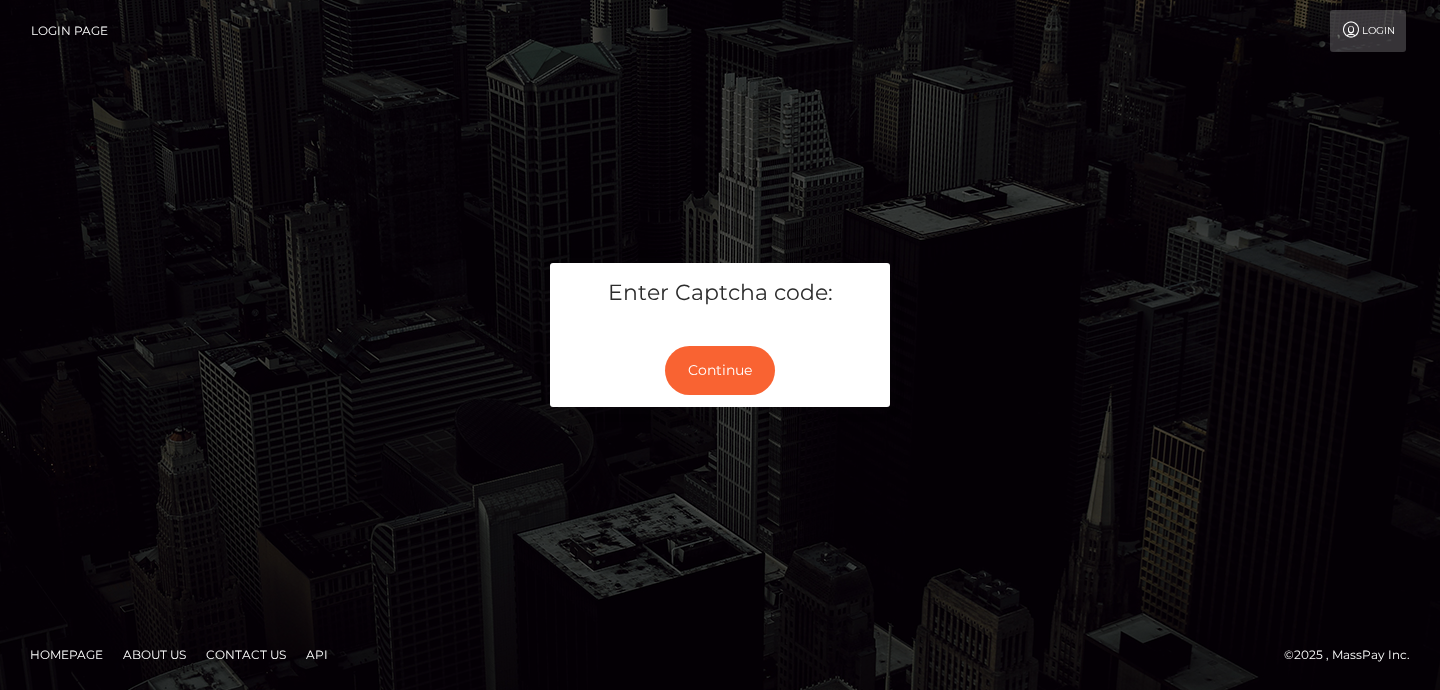 scroll, scrollTop: 0, scrollLeft: 0, axis: both 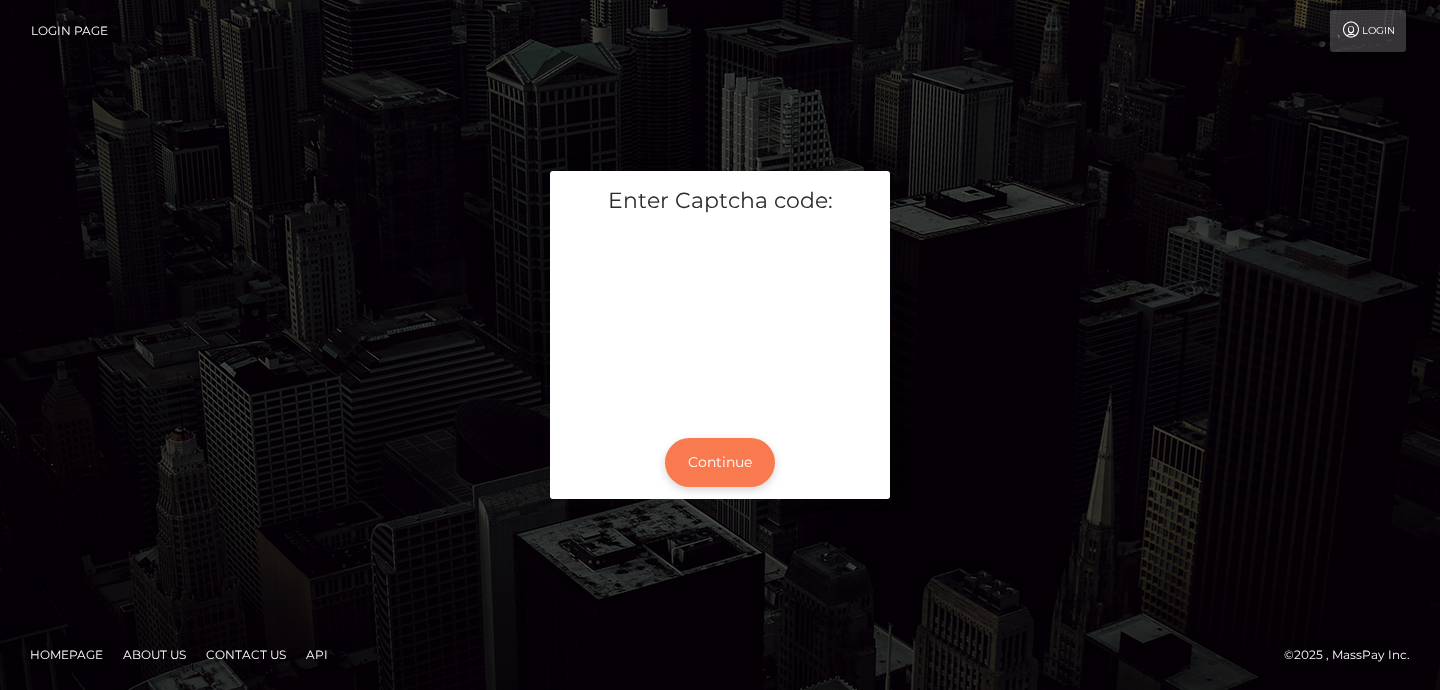 click on "Continue" at bounding box center [720, 462] 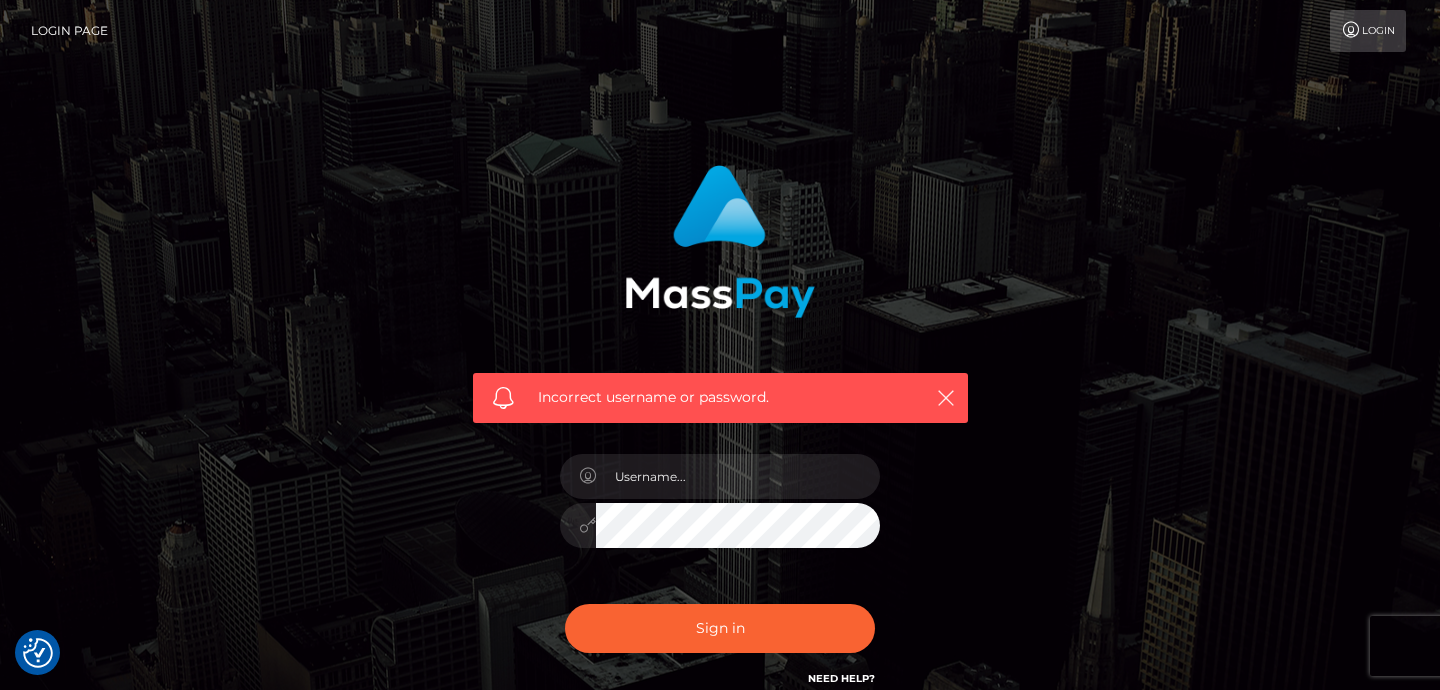 scroll, scrollTop: 0, scrollLeft: 0, axis: both 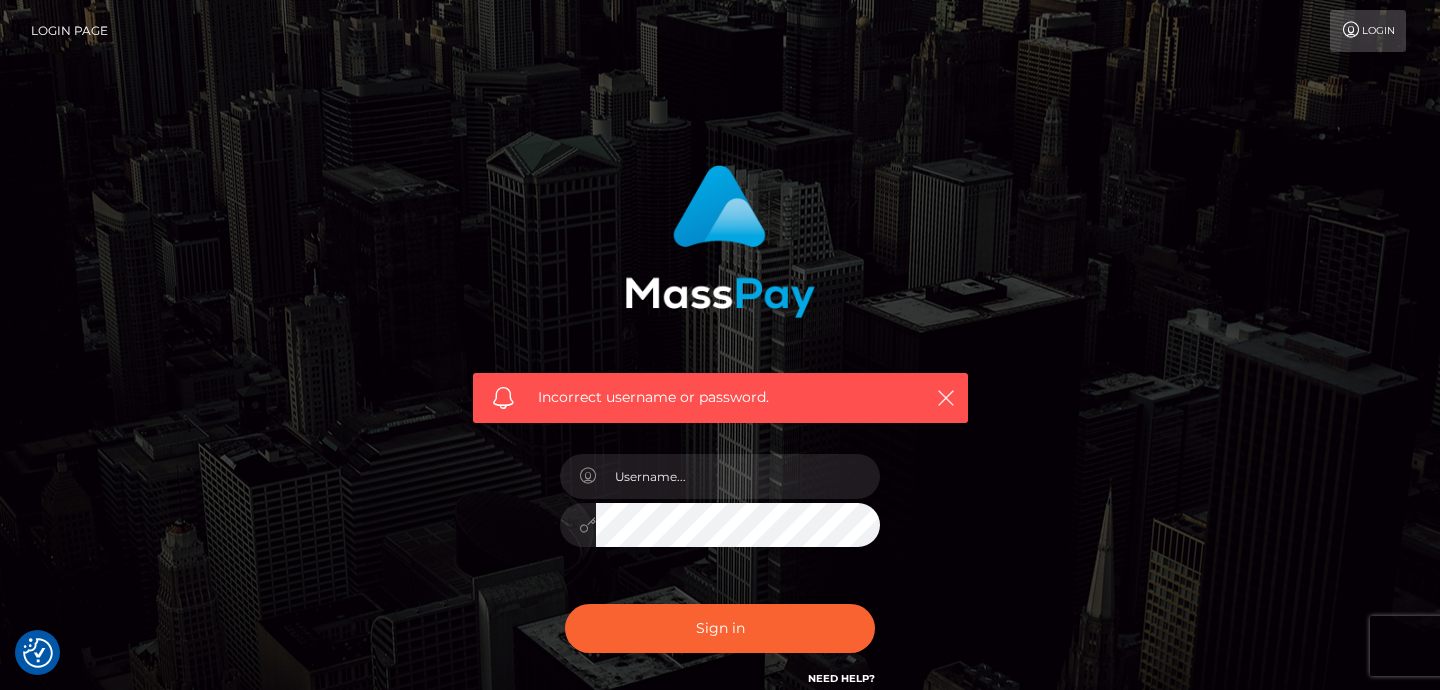 click at bounding box center (720, 241) 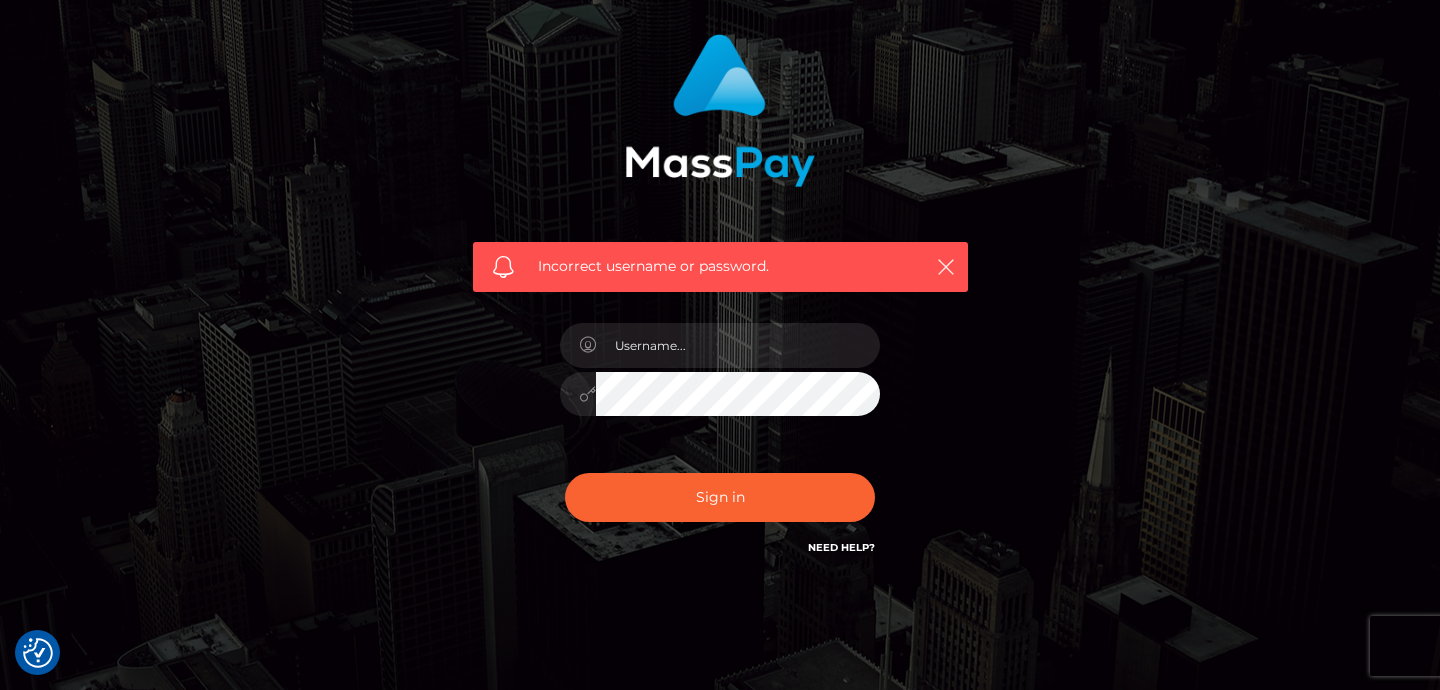 scroll, scrollTop: 169, scrollLeft: 0, axis: vertical 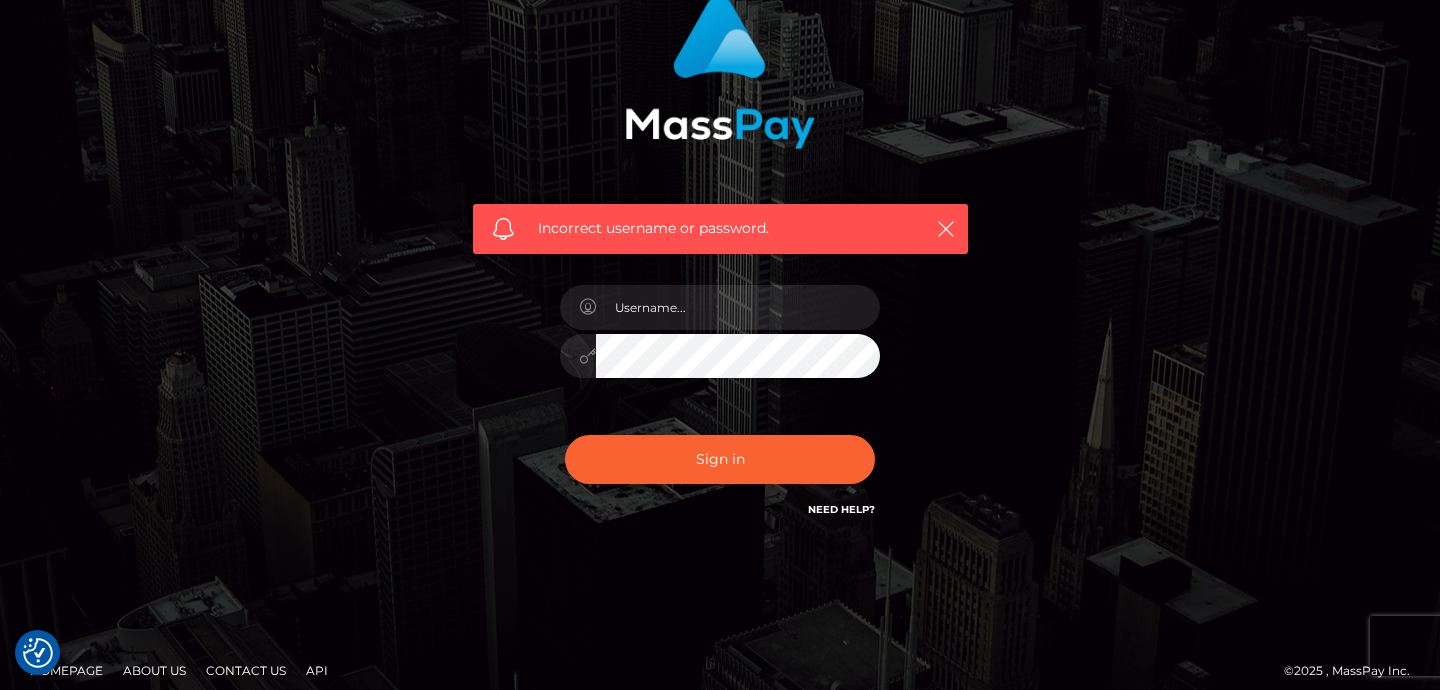 click on "Need
Help?" at bounding box center (841, 508) 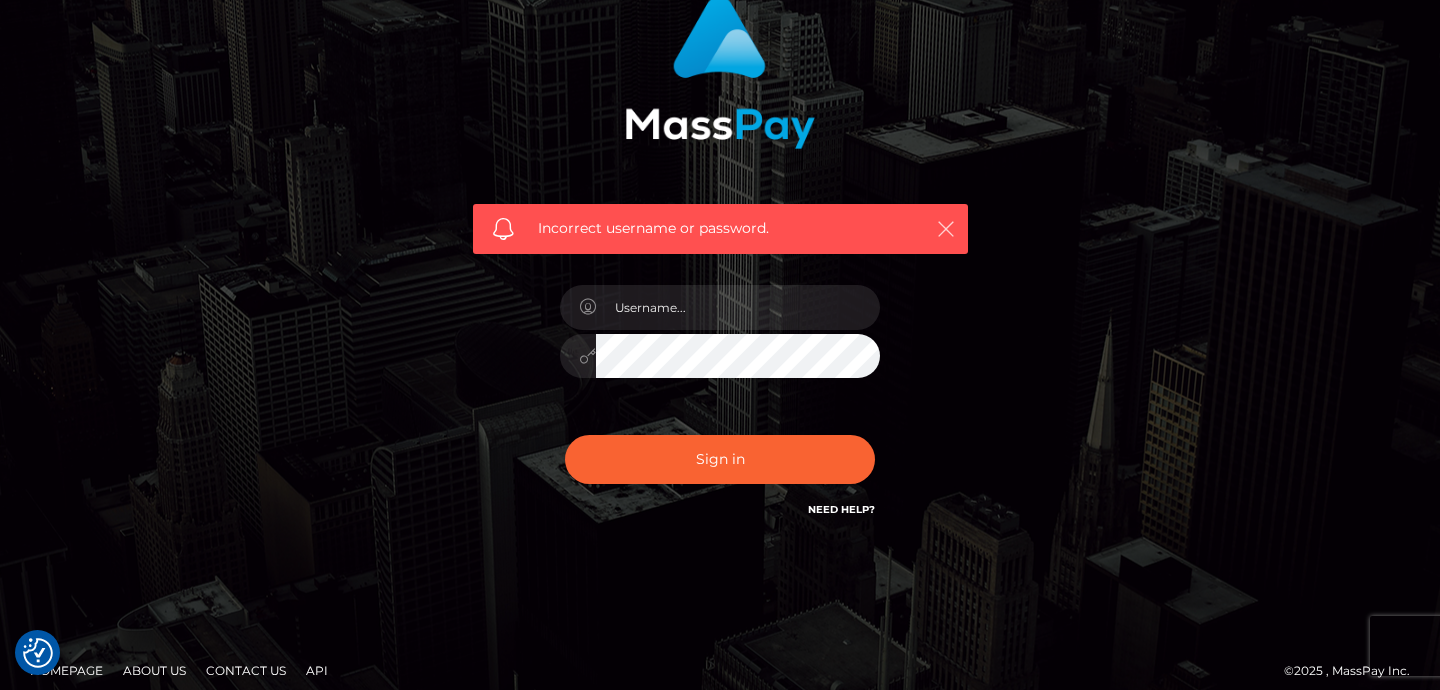 click at bounding box center (945, 228) 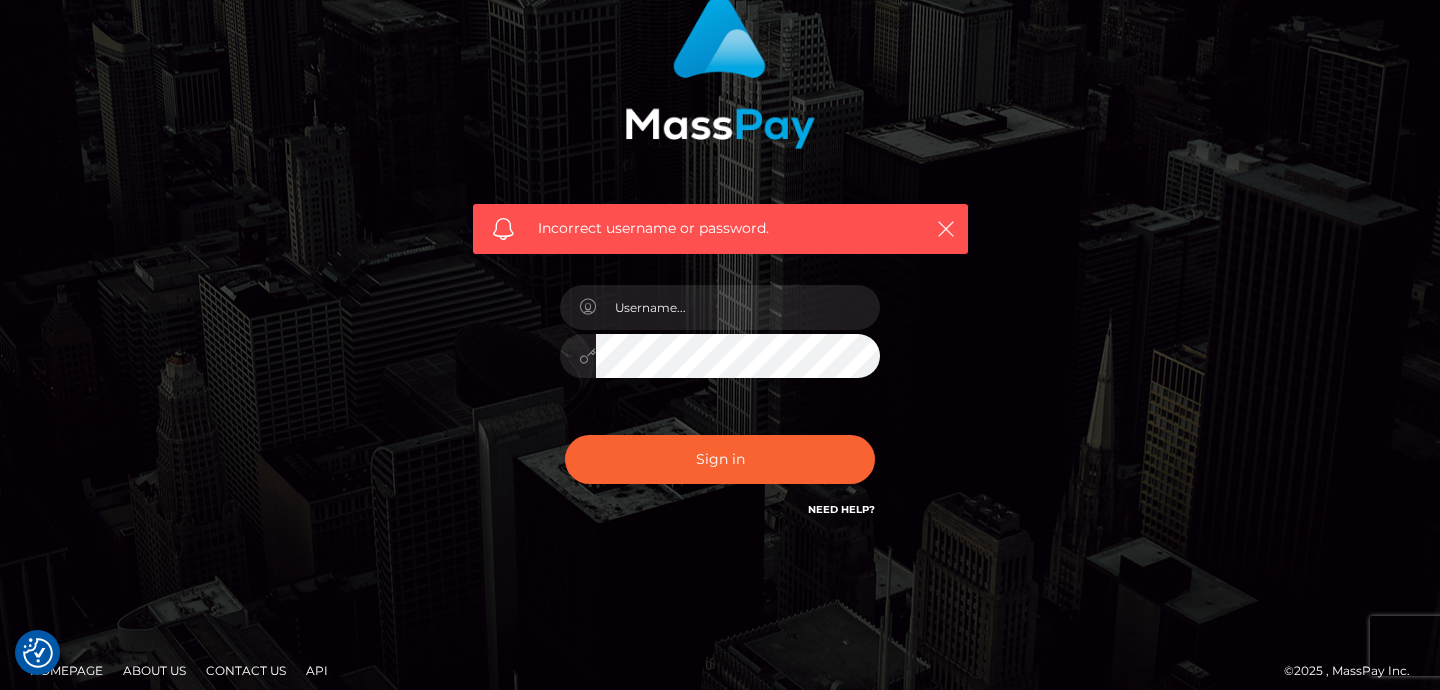 click on "Need
Help?" at bounding box center [841, 512] 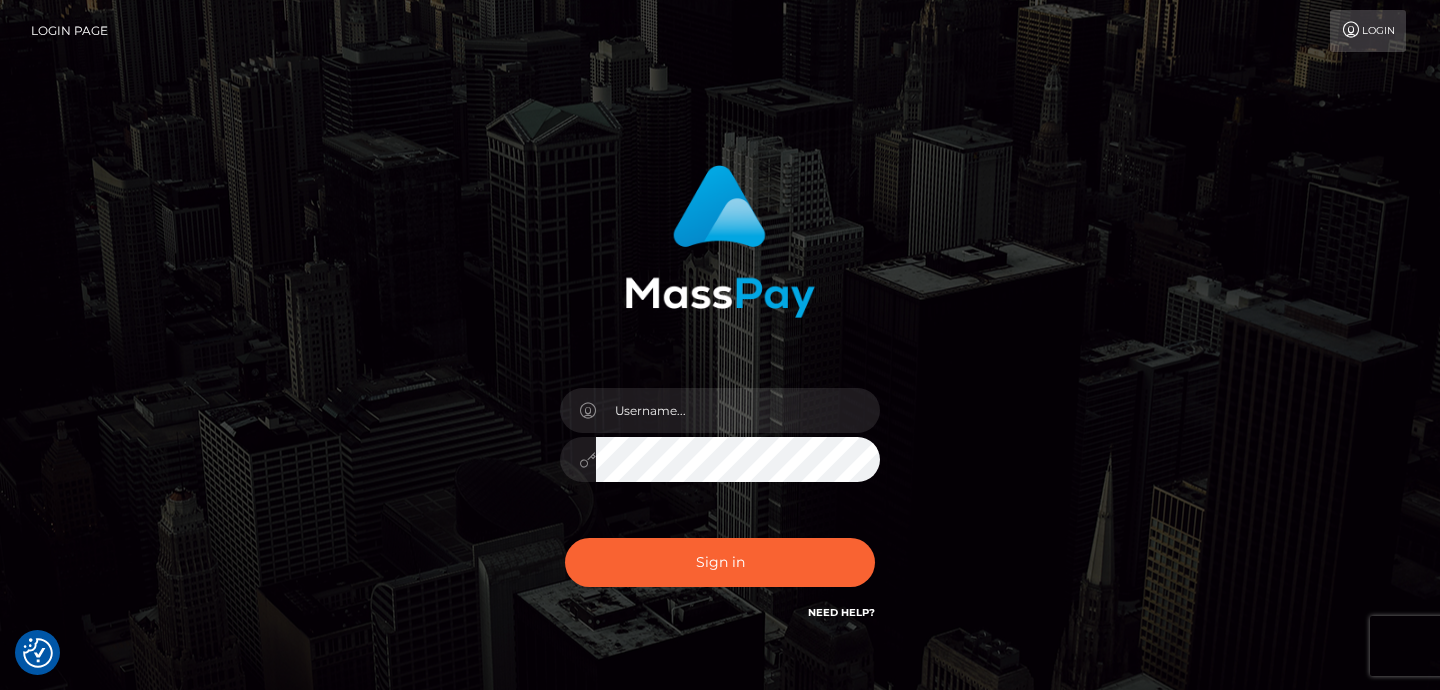 scroll, scrollTop: 119, scrollLeft: 0, axis: vertical 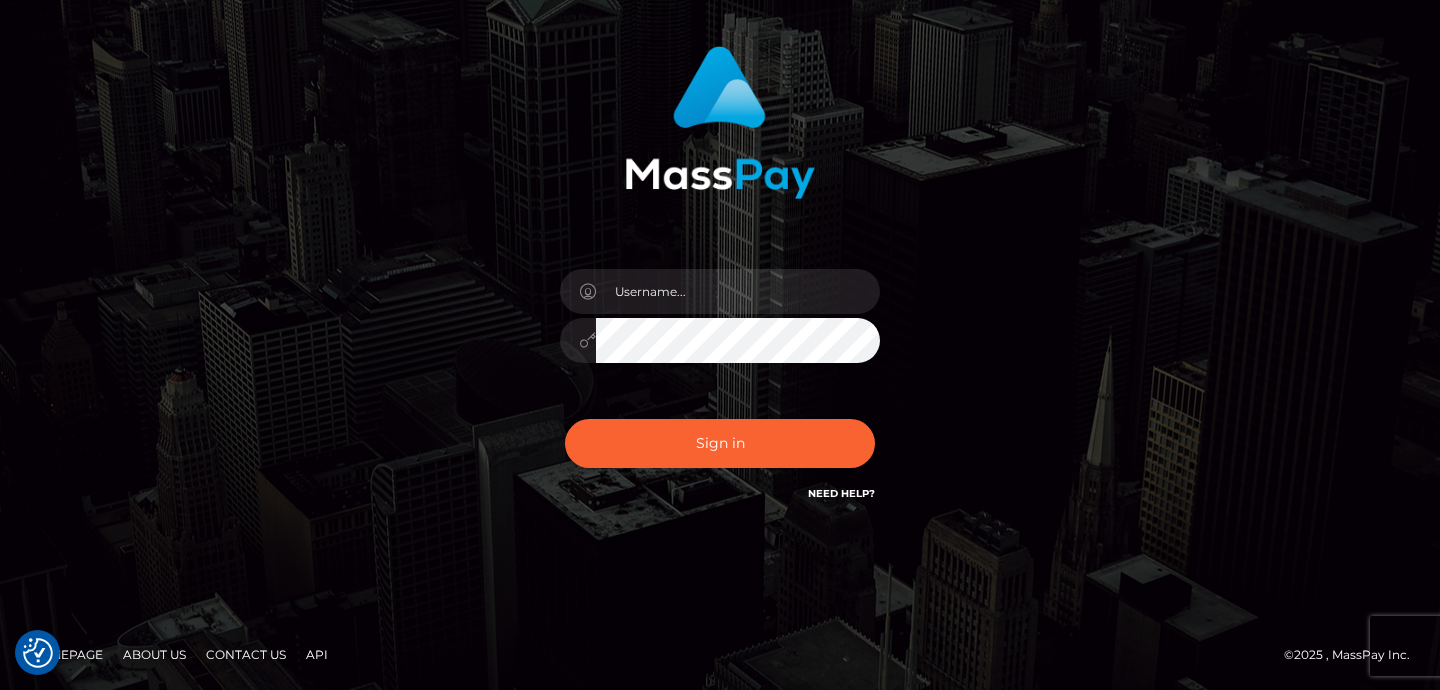 click on "Need
Help?" at bounding box center [841, 493] 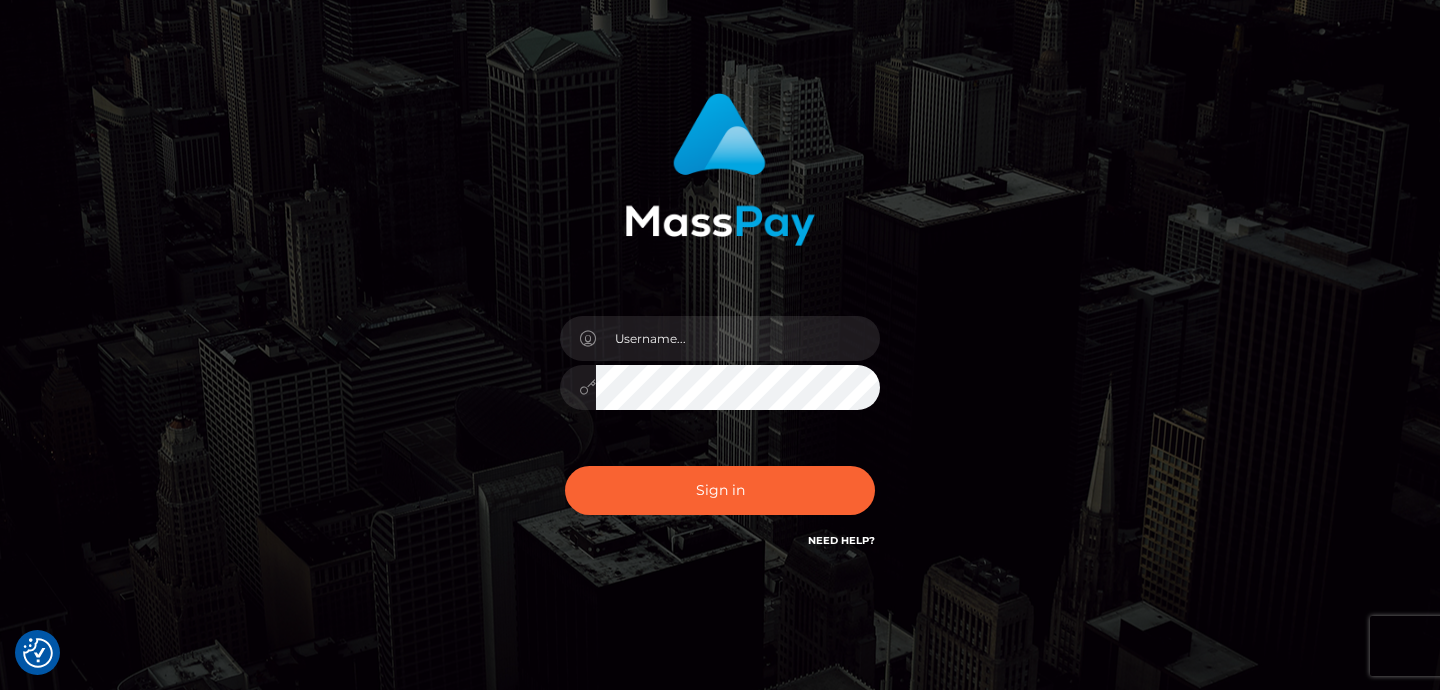 scroll, scrollTop: 0, scrollLeft: 0, axis: both 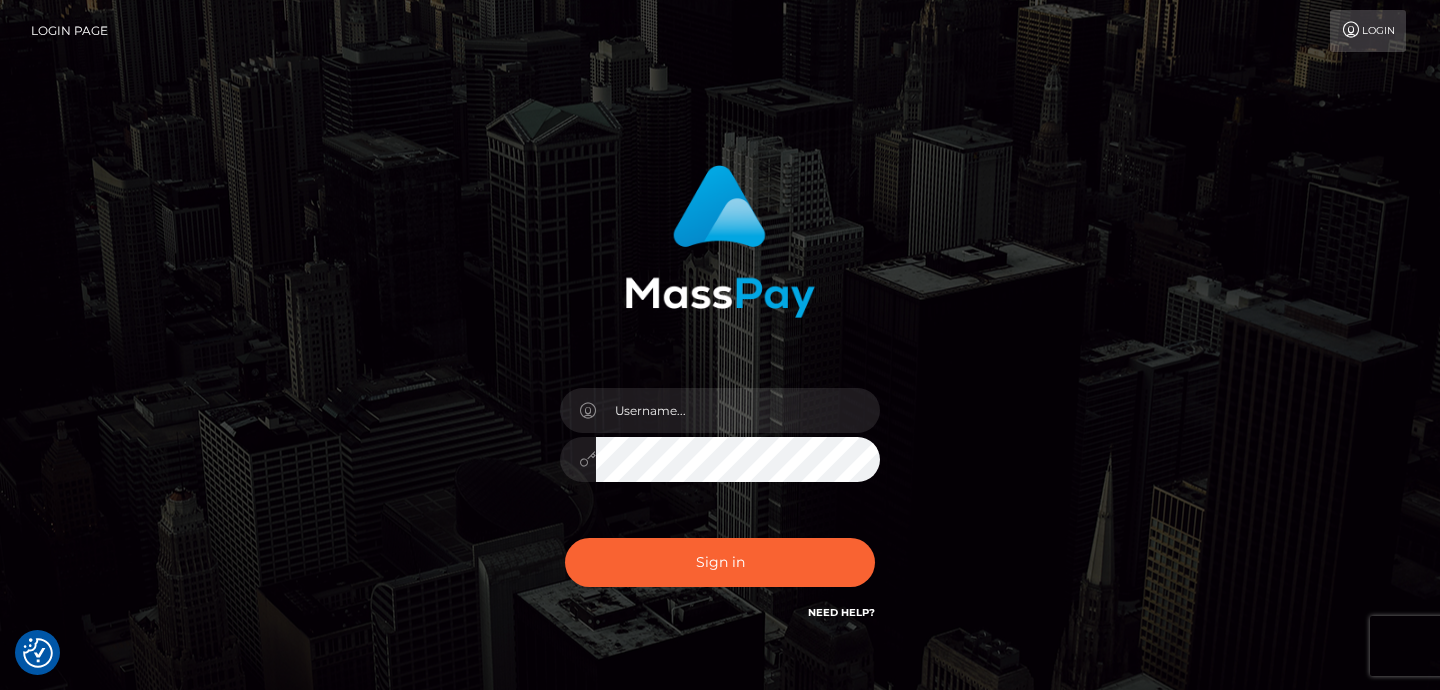 click on "Login Page" at bounding box center [69, 31] 